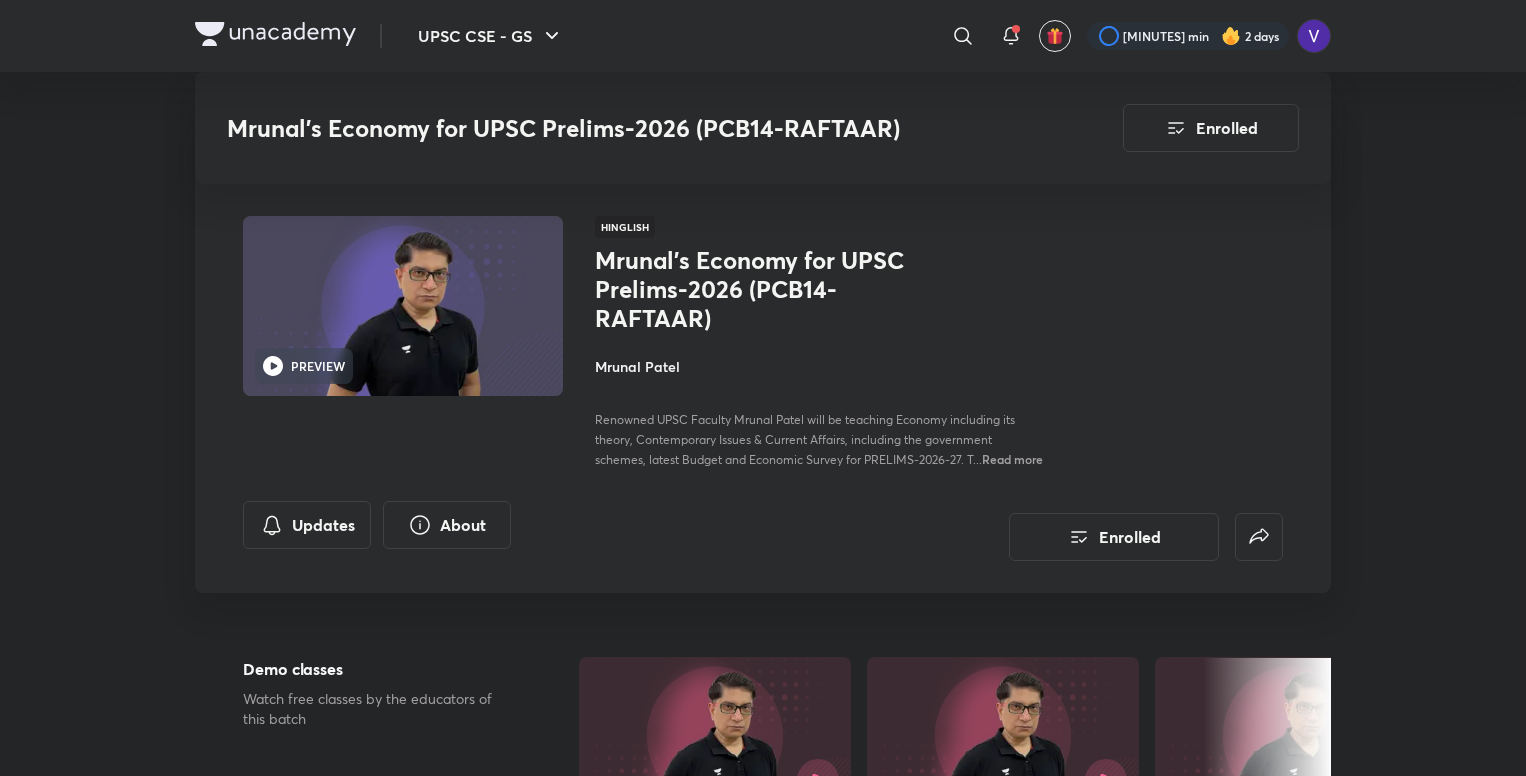 scroll, scrollTop: 2400, scrollLeft: 0, axis: vertical 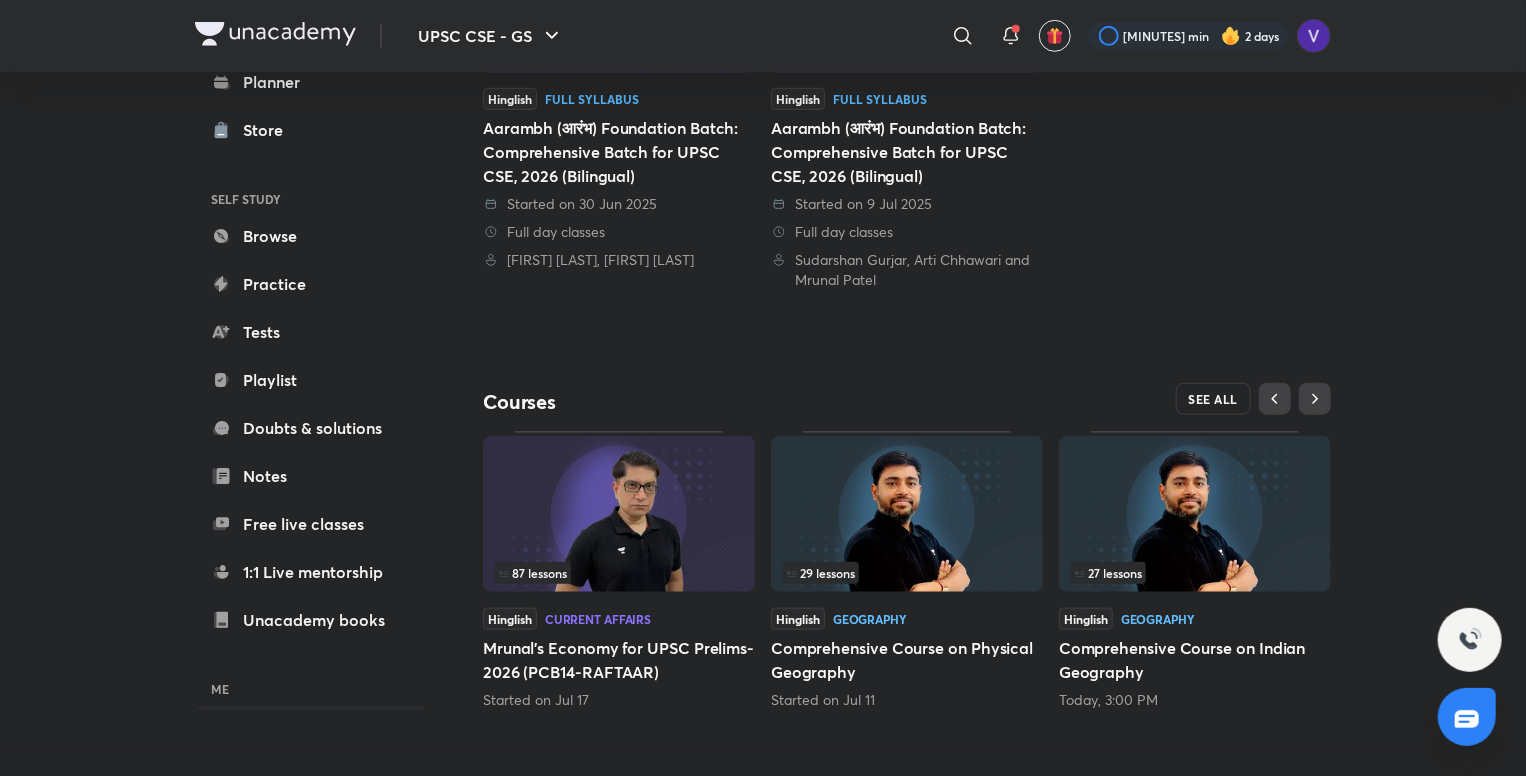 click on "SEE ALL" at bounding box center [1214, 399] 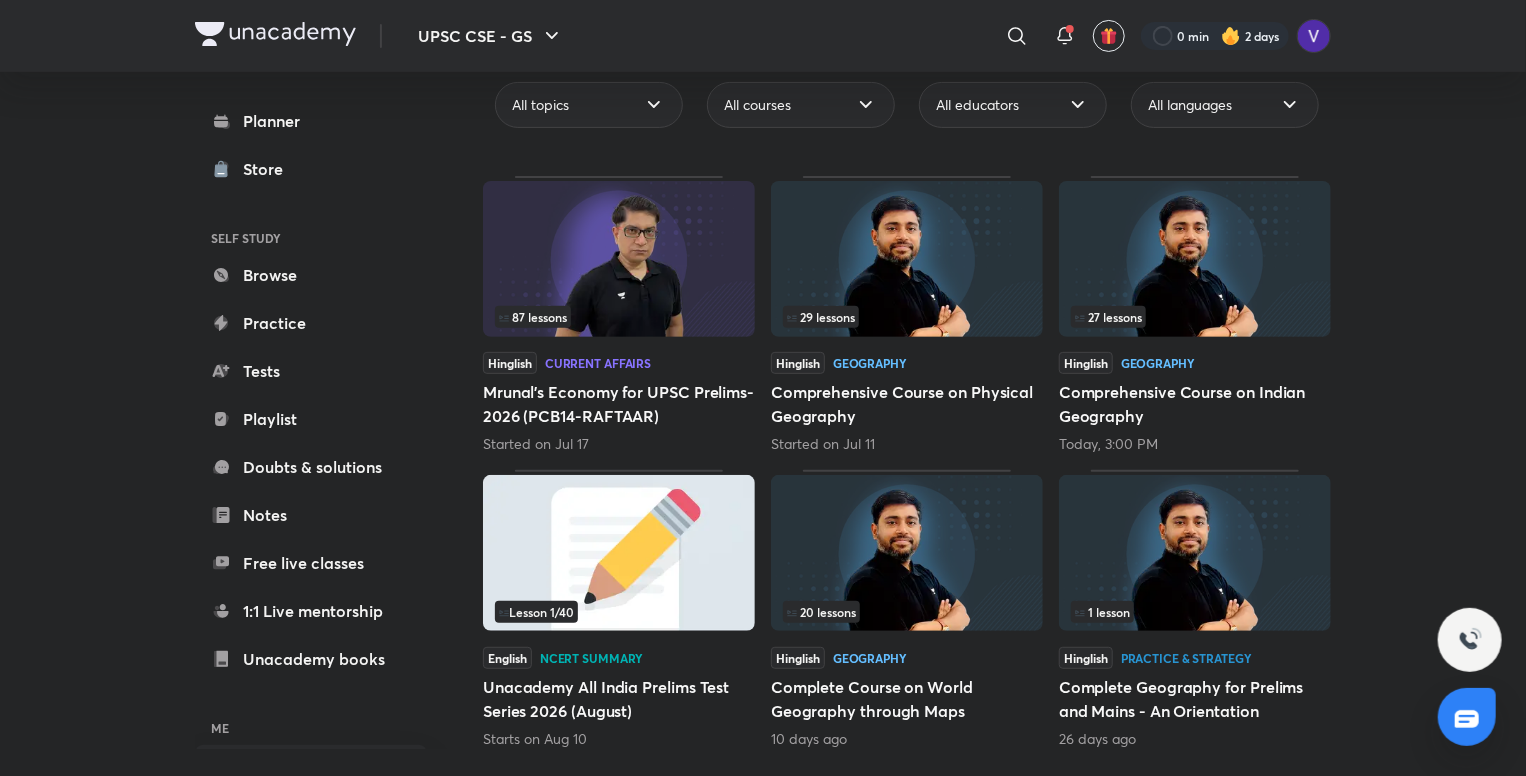 scroll, scrollTop: 215, scrollLeft: 0, axis: vertical 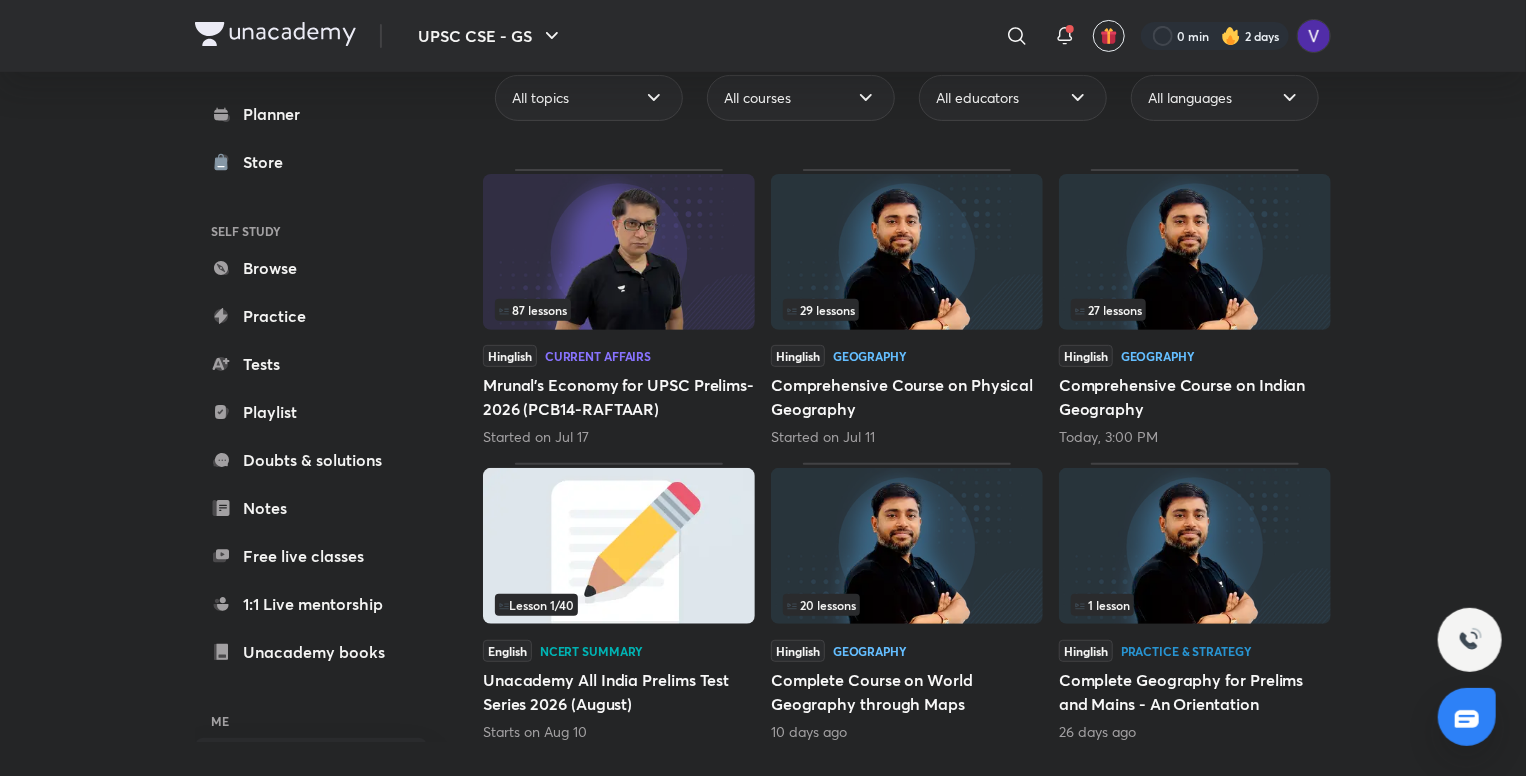 click at bounding box center [907, 546] 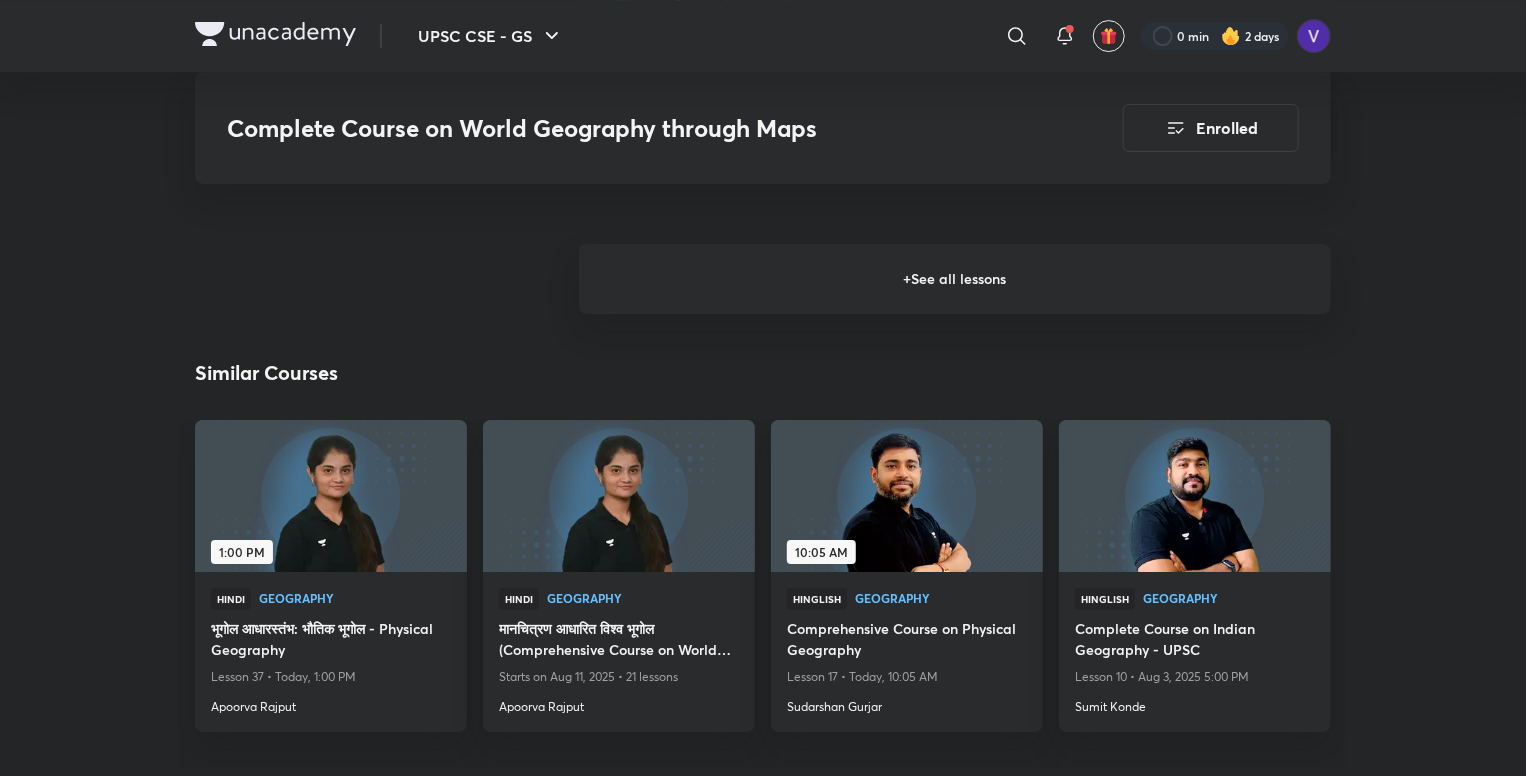 scroll, scrollTop: 3230, scrollLeft: 0, axis: vertical 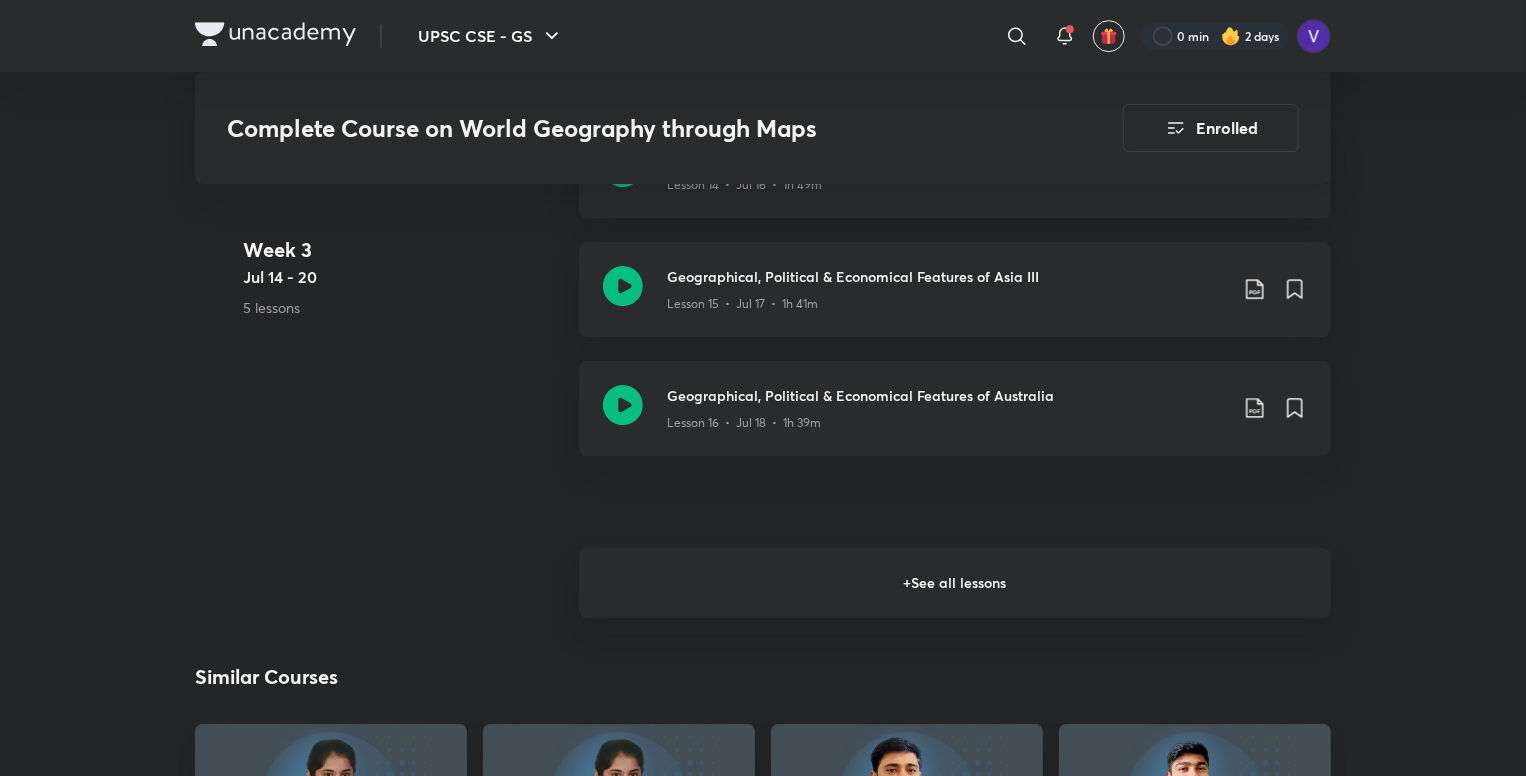 click on "+  See all lessons" at bounding box center (955, 583) 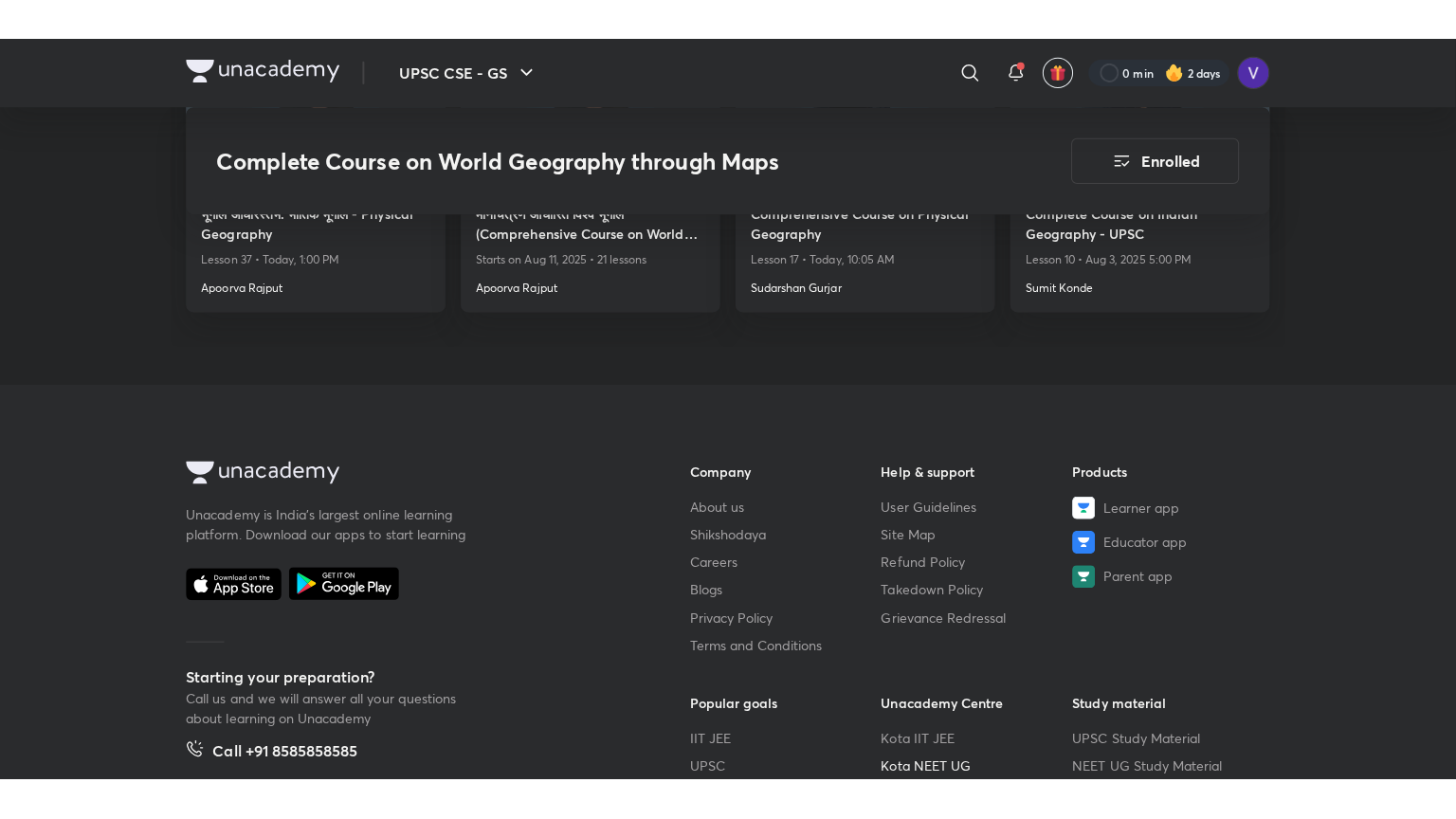 scroll, scrollTop: 3498, scrollLeft: 0, axis: vertical 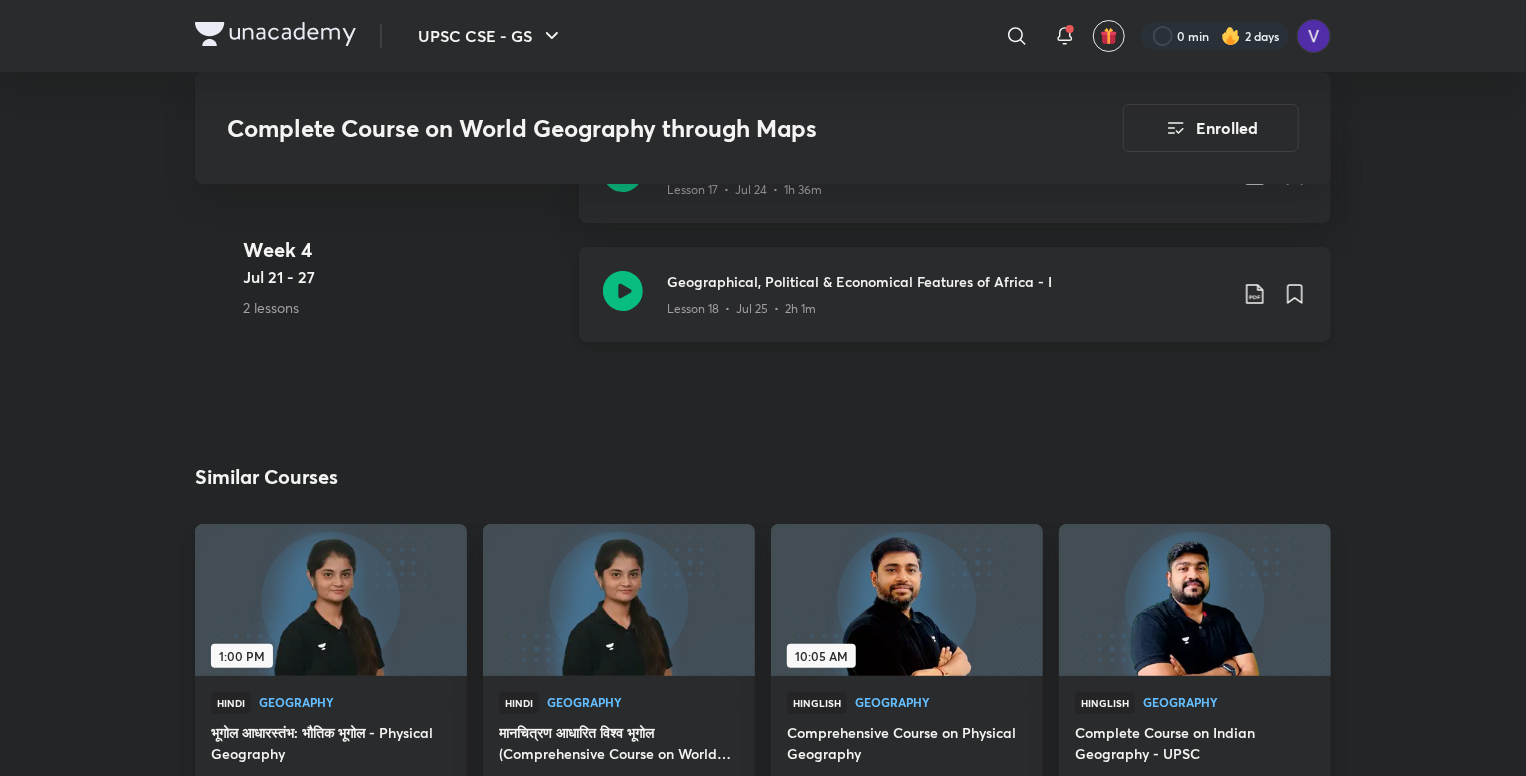 click on "Lesson 18  •  Jul 25  •  2h 1m" at bounding box center (947, 305) 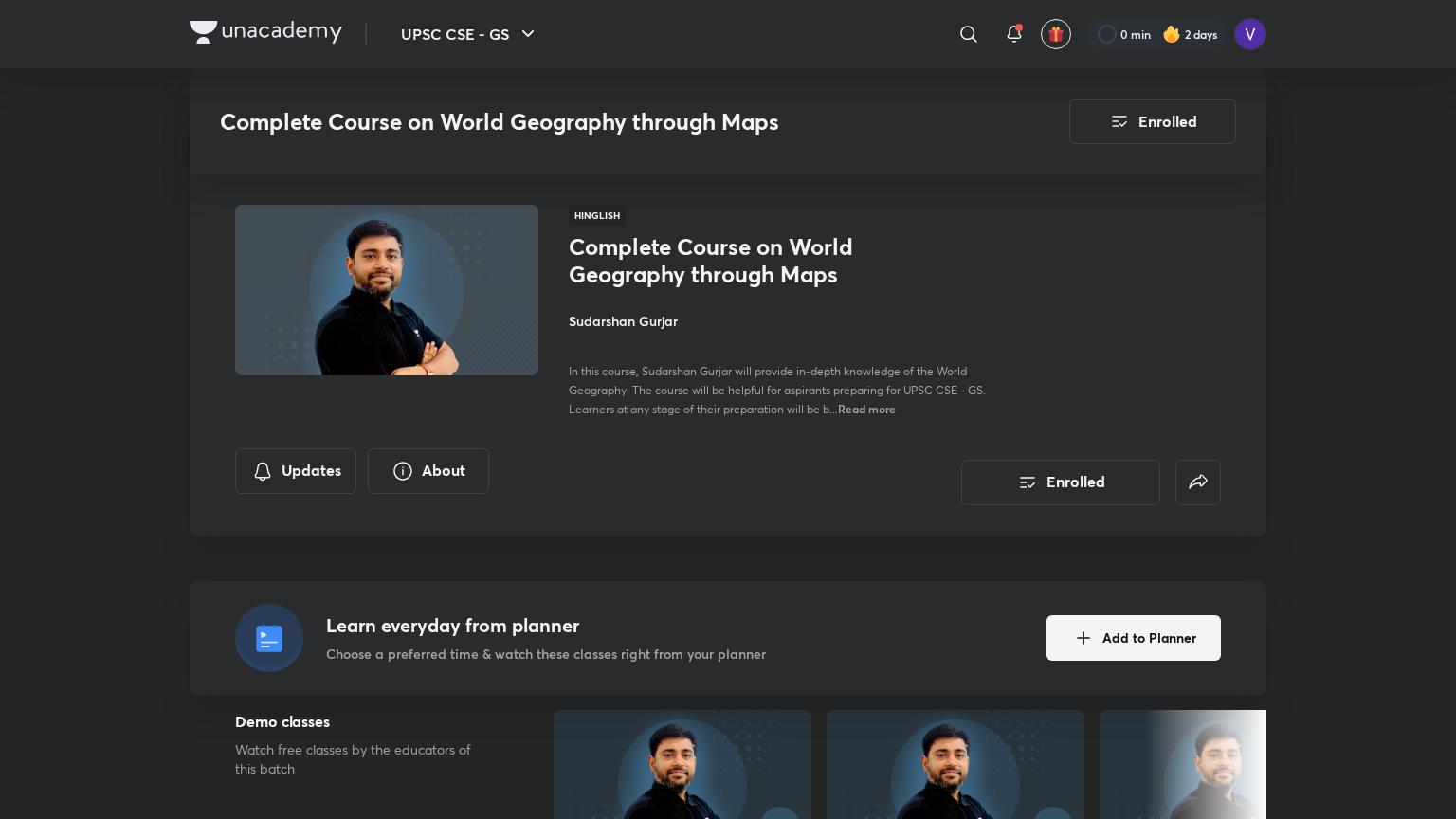 scroll, scrollTop: 3498, scrollLeft: 0, axis: vertical 